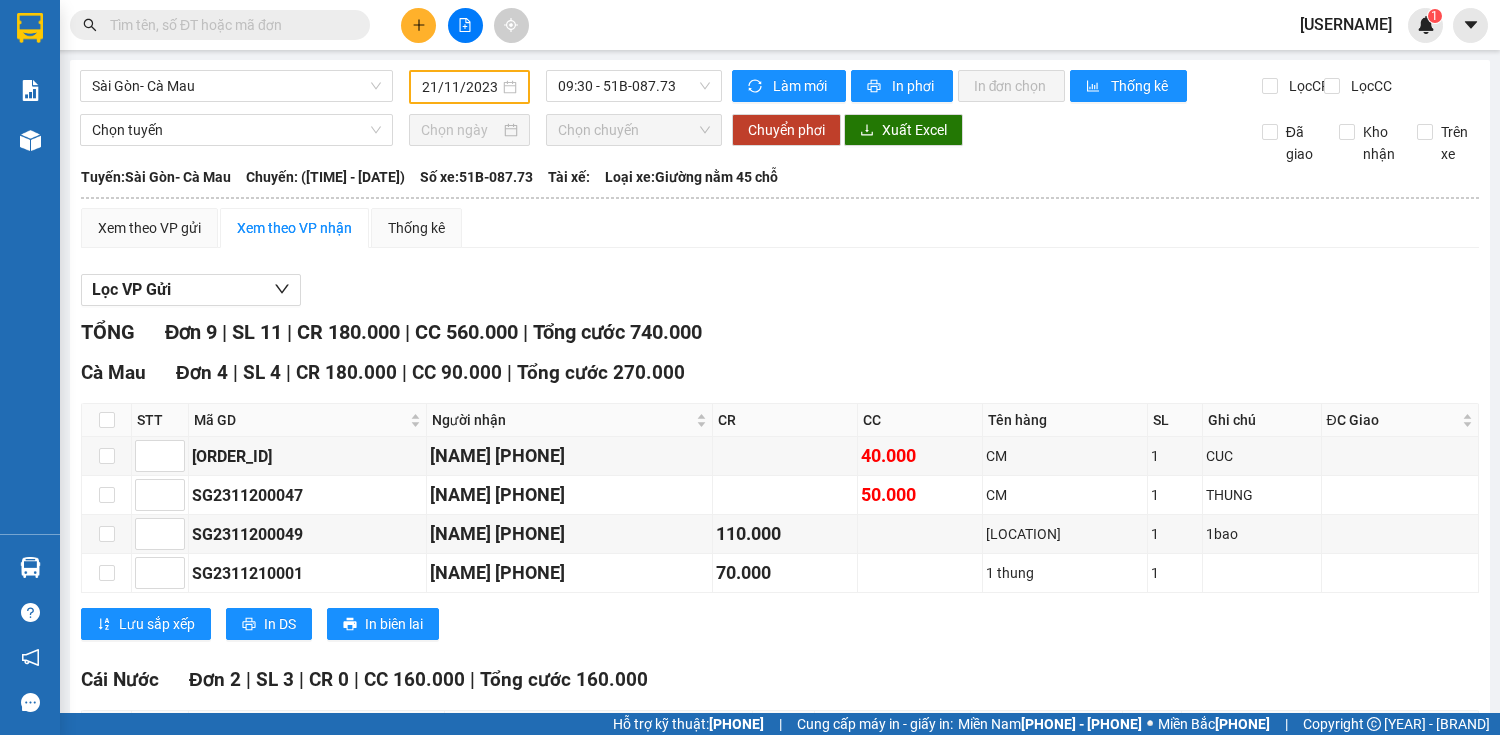 scroll, scrollTop: 0, scrollLeft: 0, axis: both 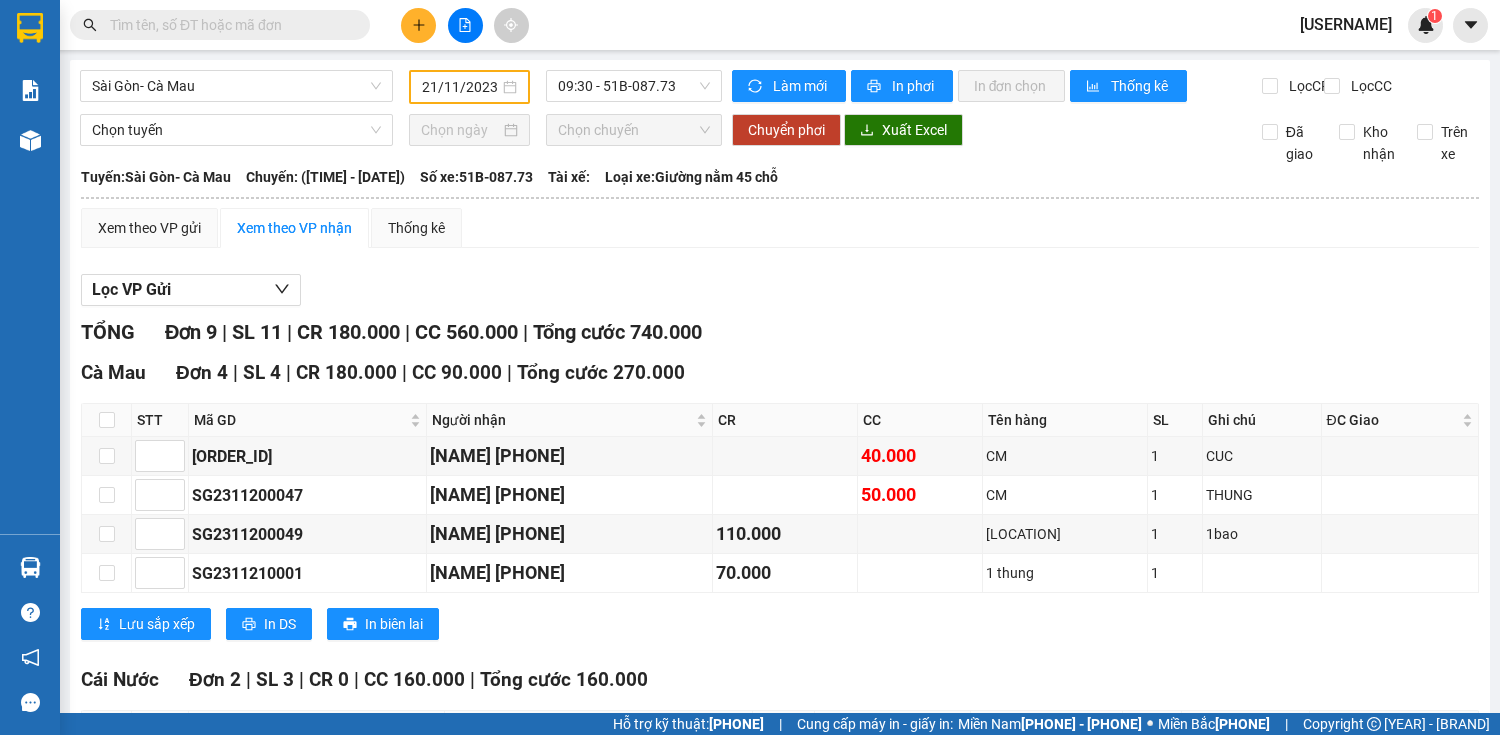 click at bounding box center [419, 25] 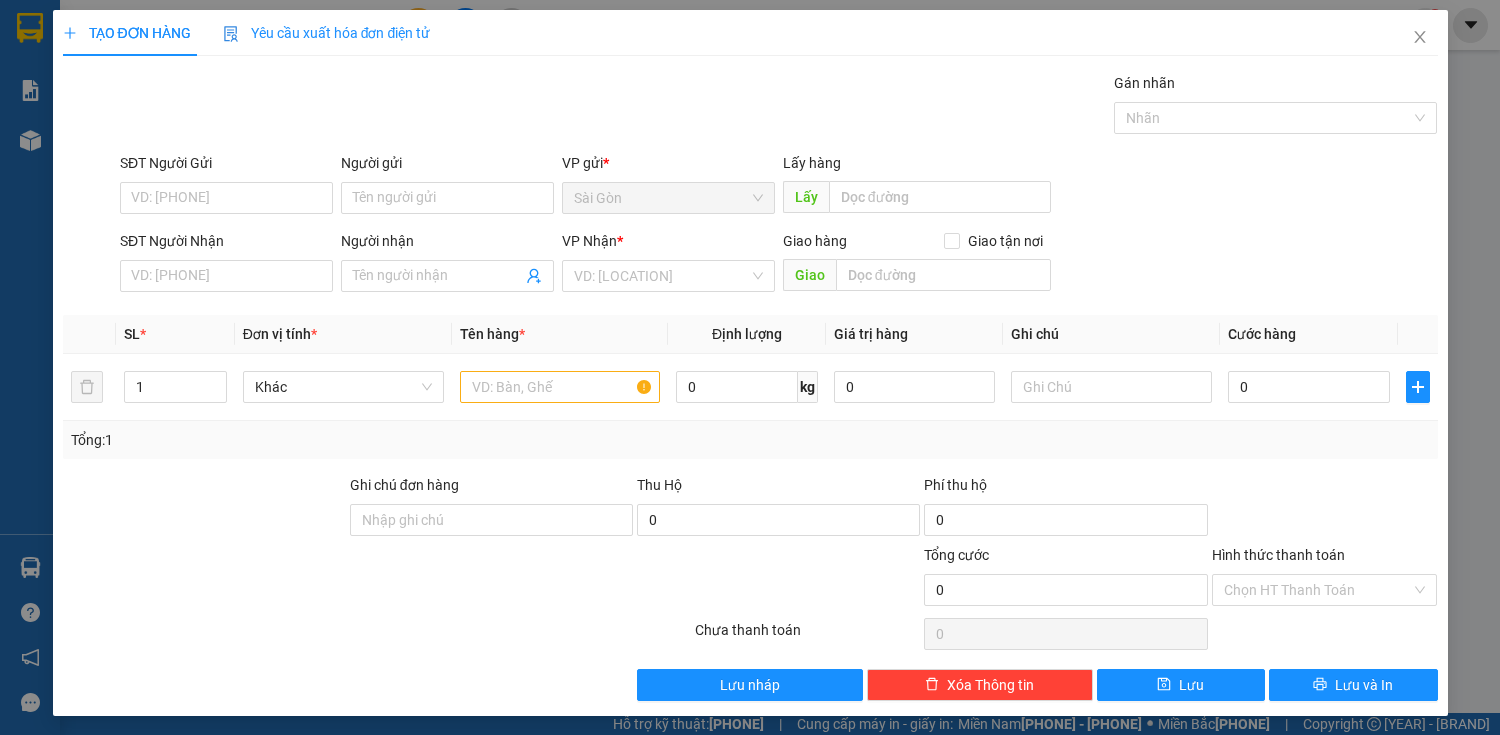 drag, startPoint x: 232, startPoint y: 275, endPoint x: 226, endPoint y: 254, distance: 21.84033 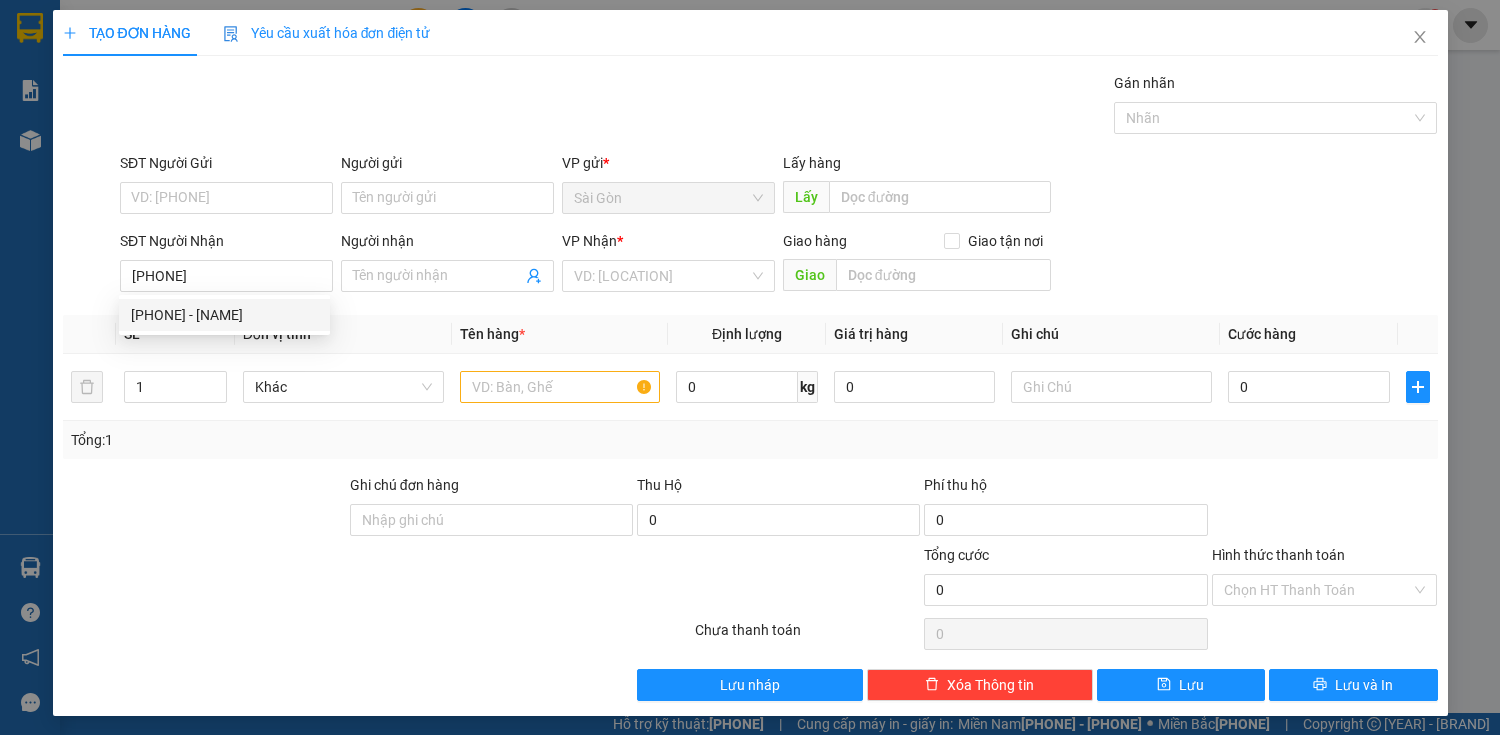 click on "[PHONE] - [NAME]" at bounding box center (224, 315) 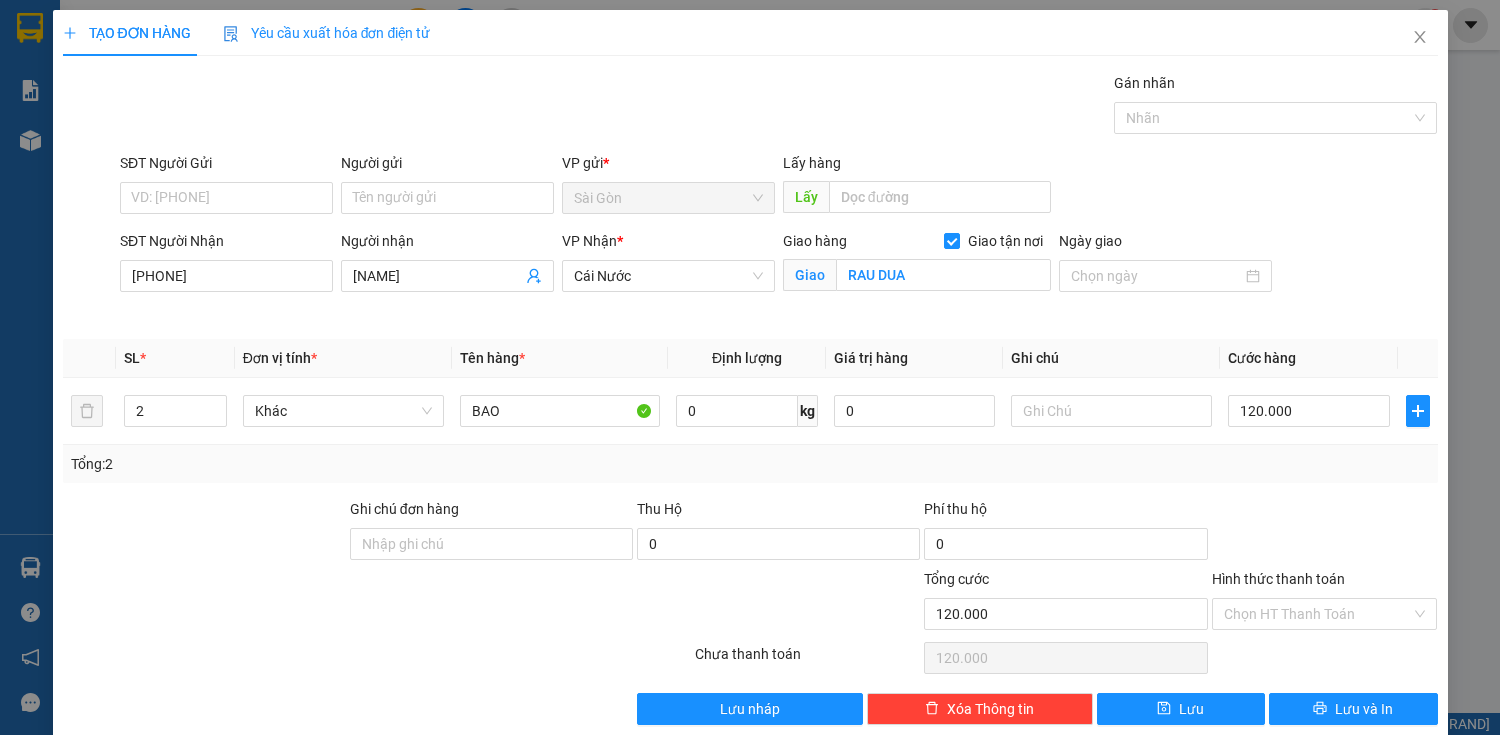 type on "[PHONE]" 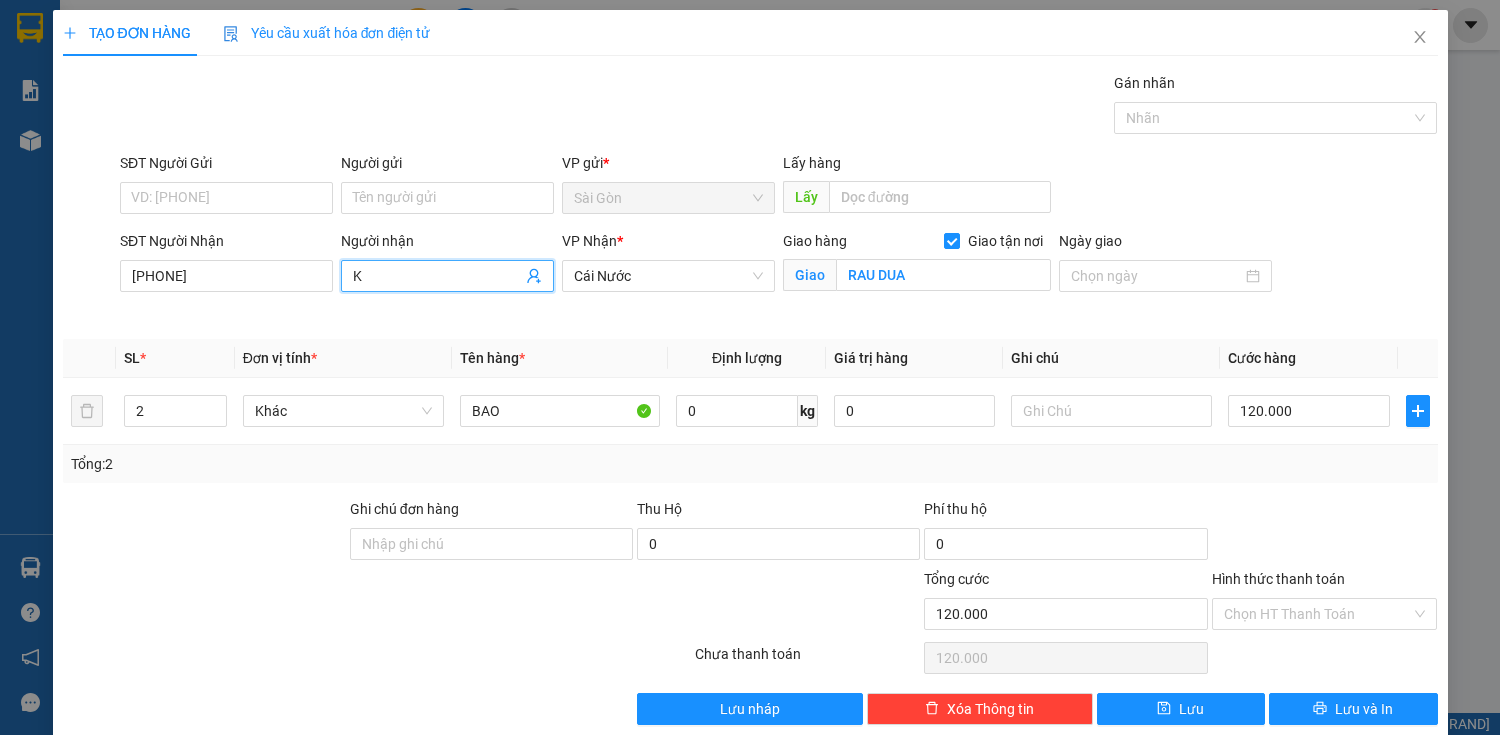 type on "K" 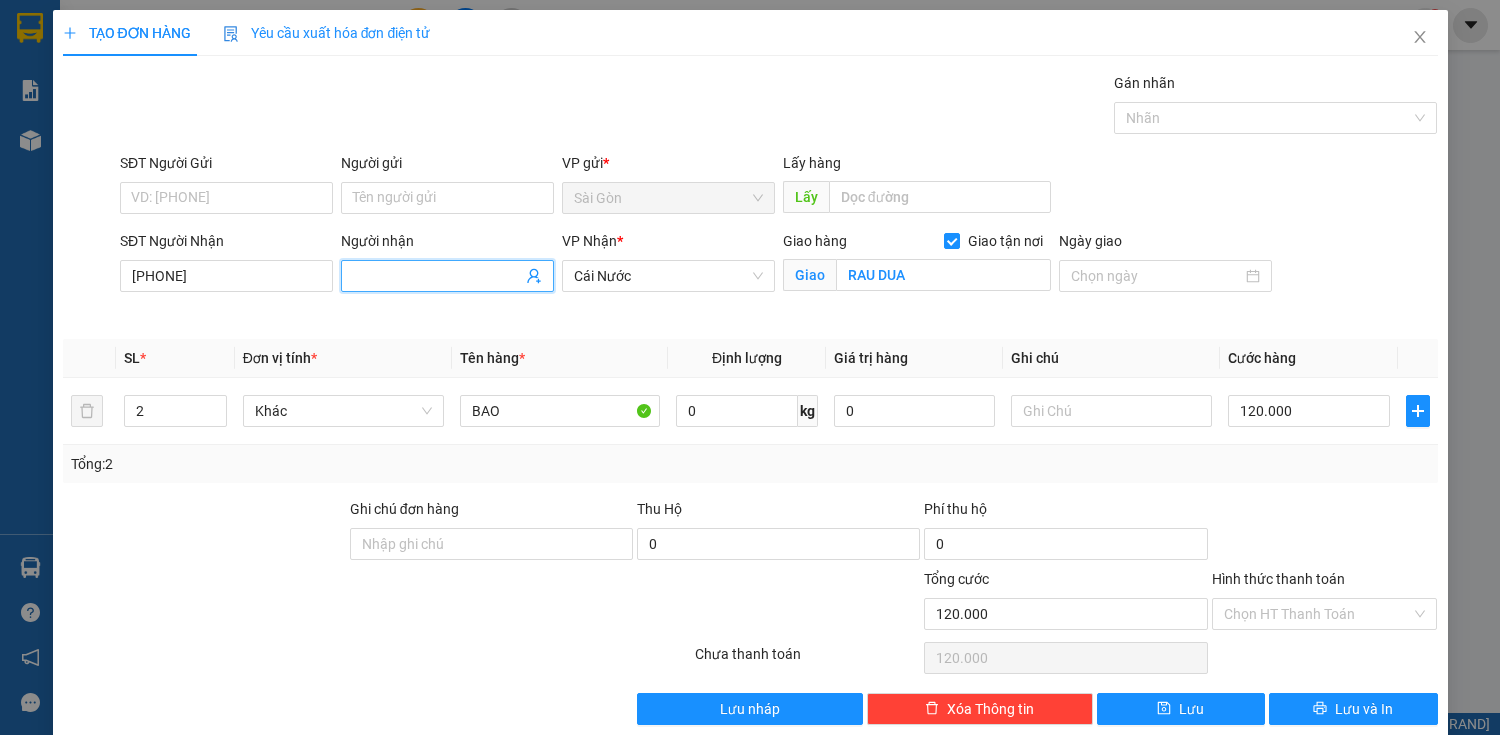 click on "Người nhận" at bounding box center [437, 276] 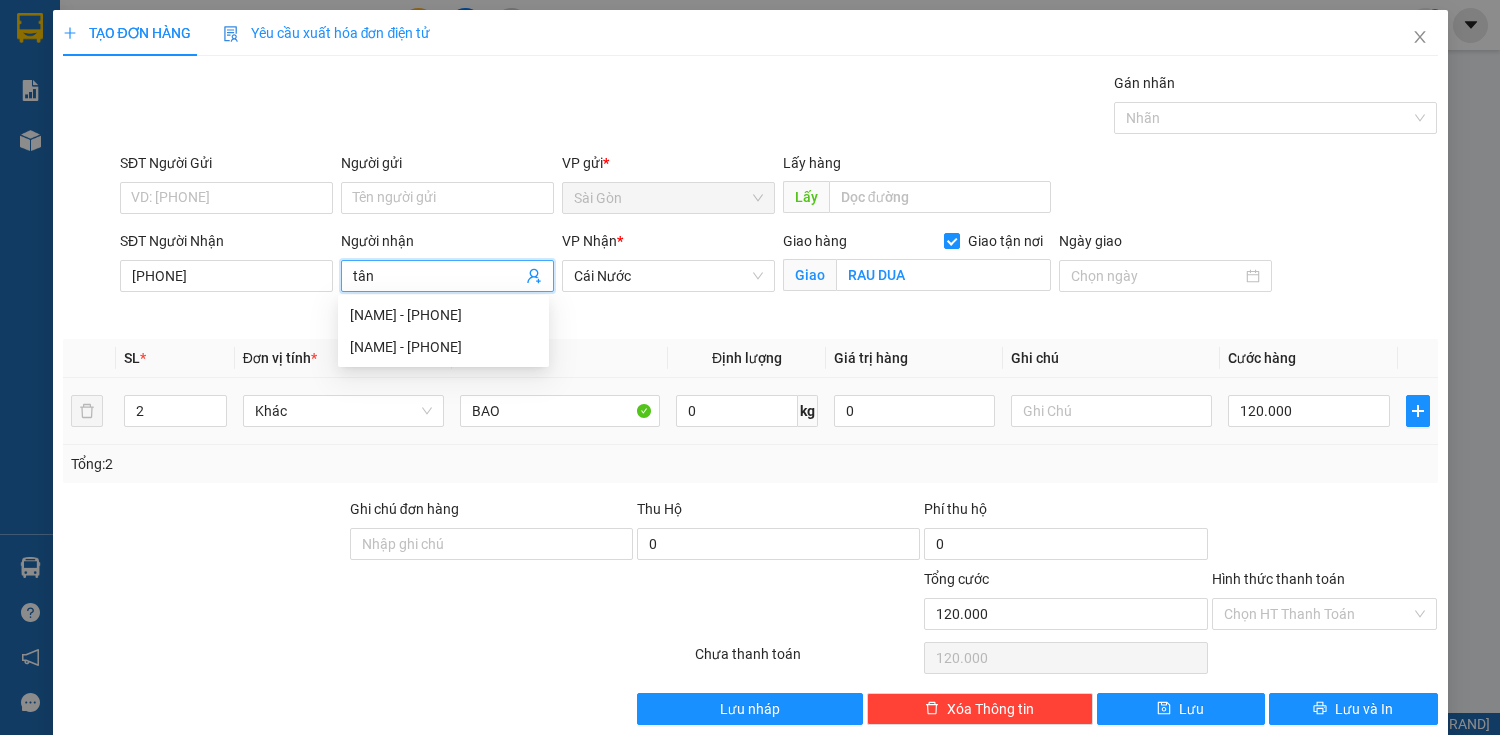 type on "tân" 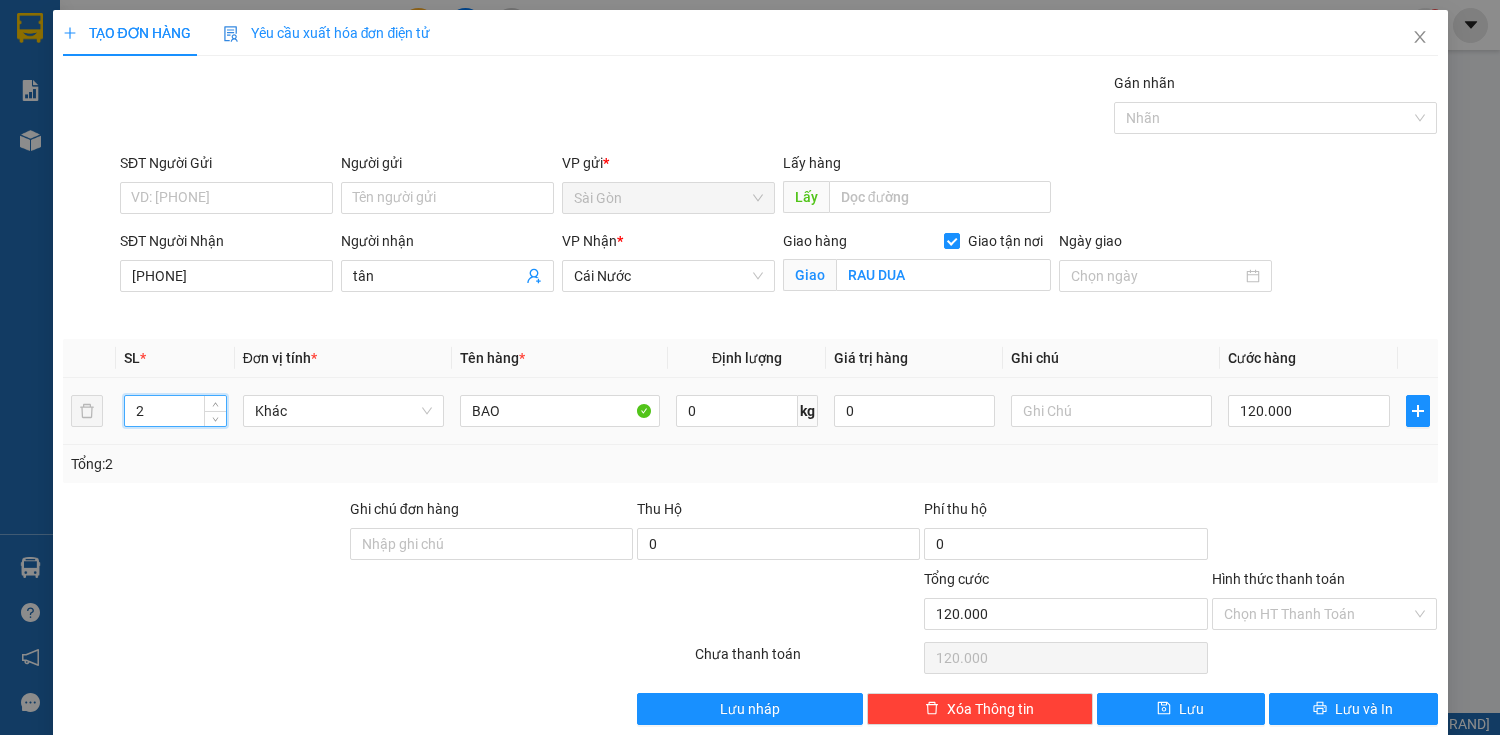 drag, startPoint x: 216, startPoint y: 412, endPoint x: 324, endPoint y: 395, distance: 109.32977 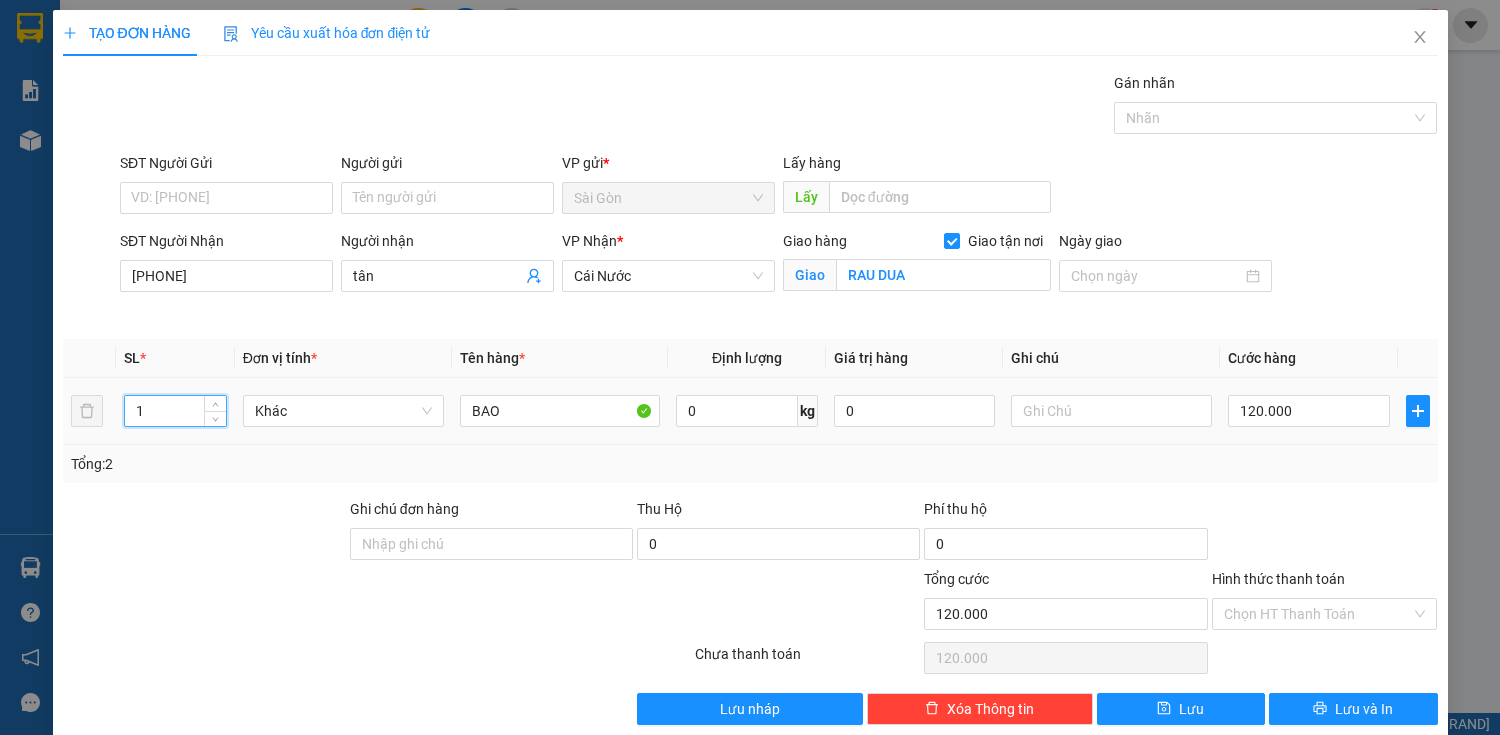 click at bounding box center (216, 419) 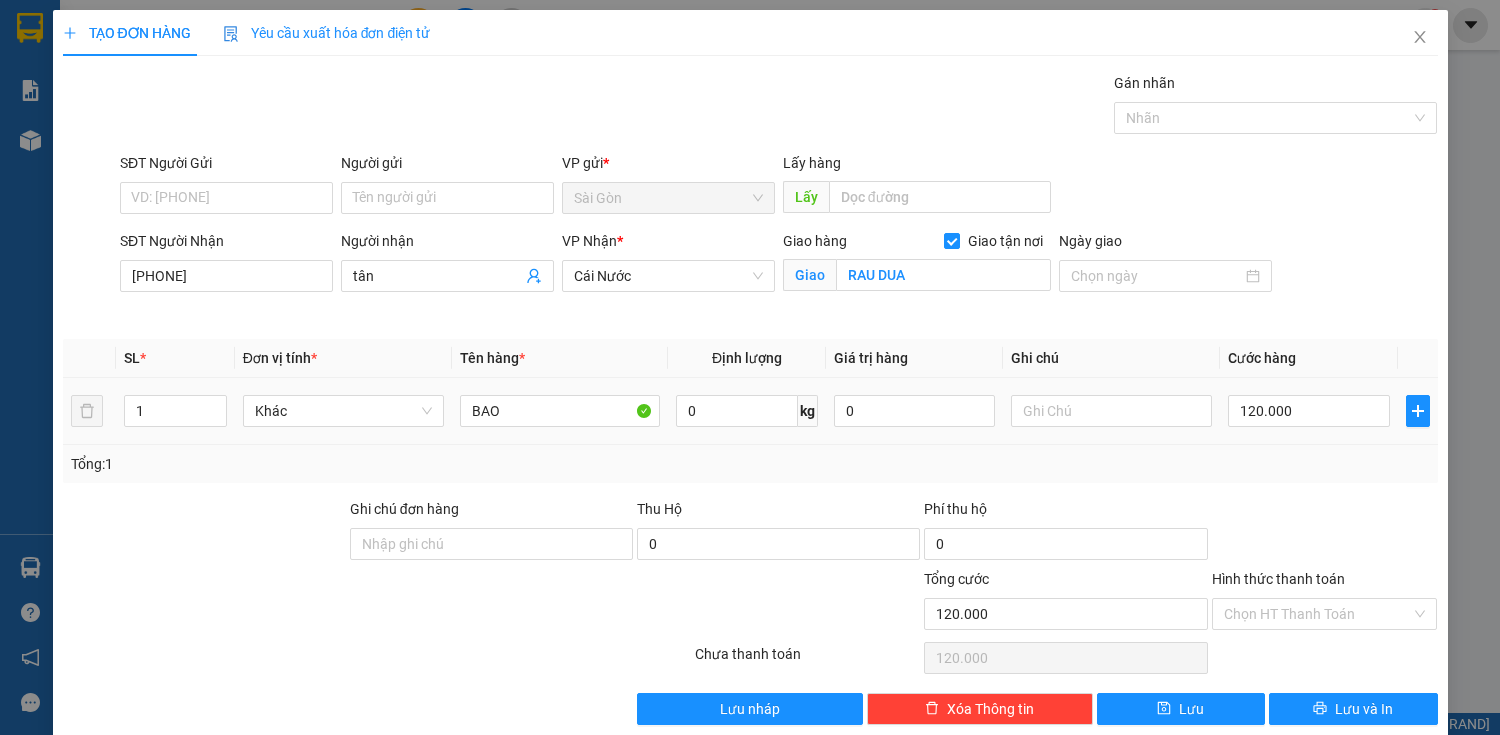 click on "120.000" at bounding box center (560, 411) 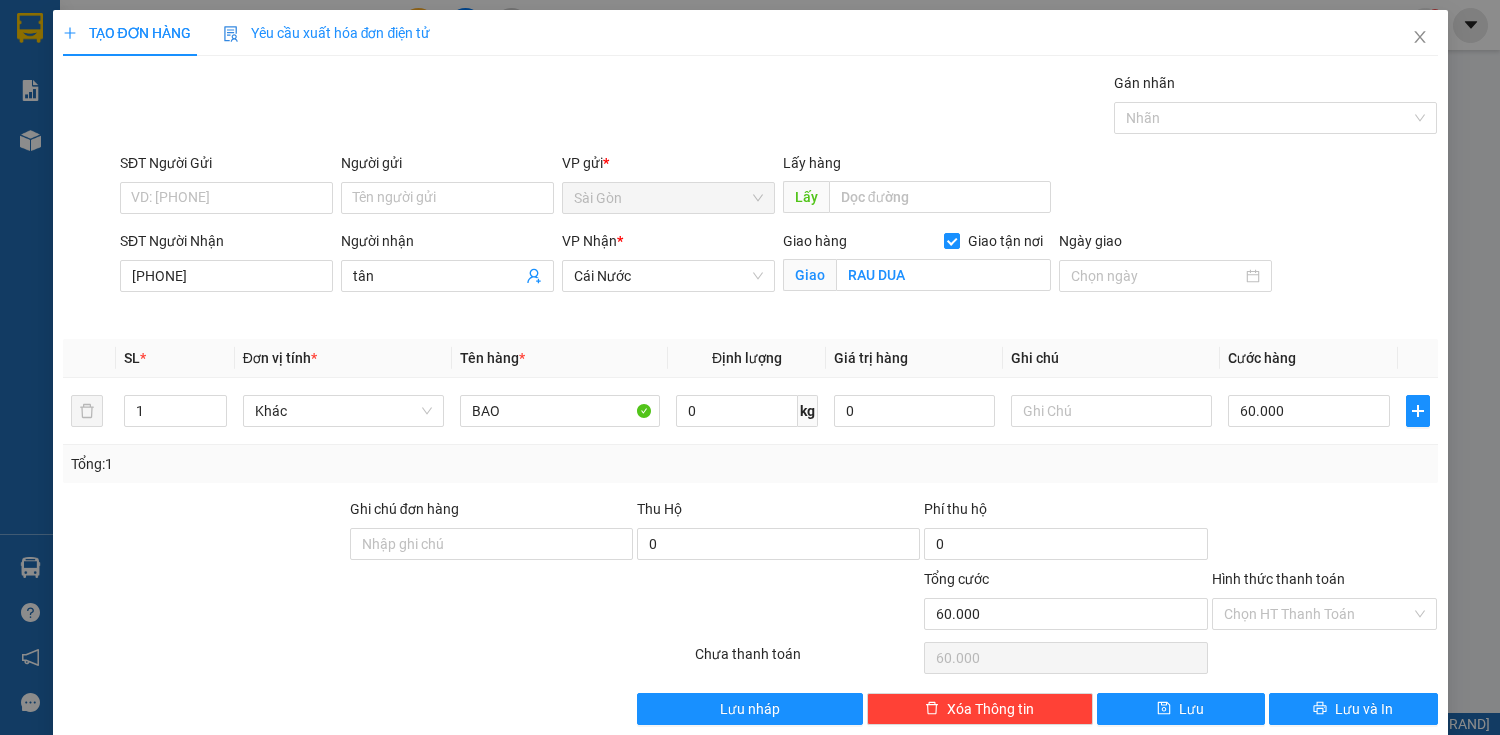 type on "60.000" 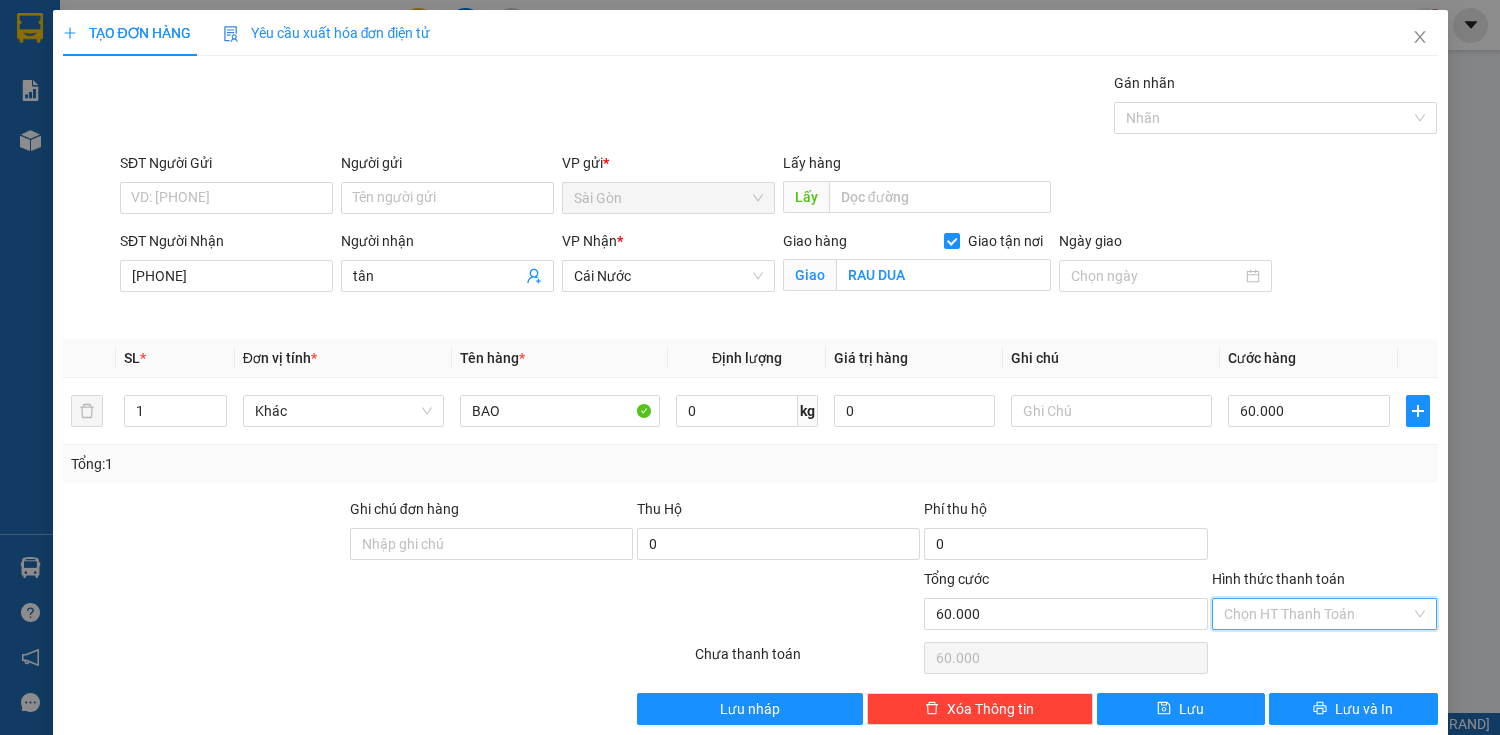 drag, startPoint x: 1276, startPoint y: 612, endPoint x: 1292, endPoint y: 640, distance: 32.24903 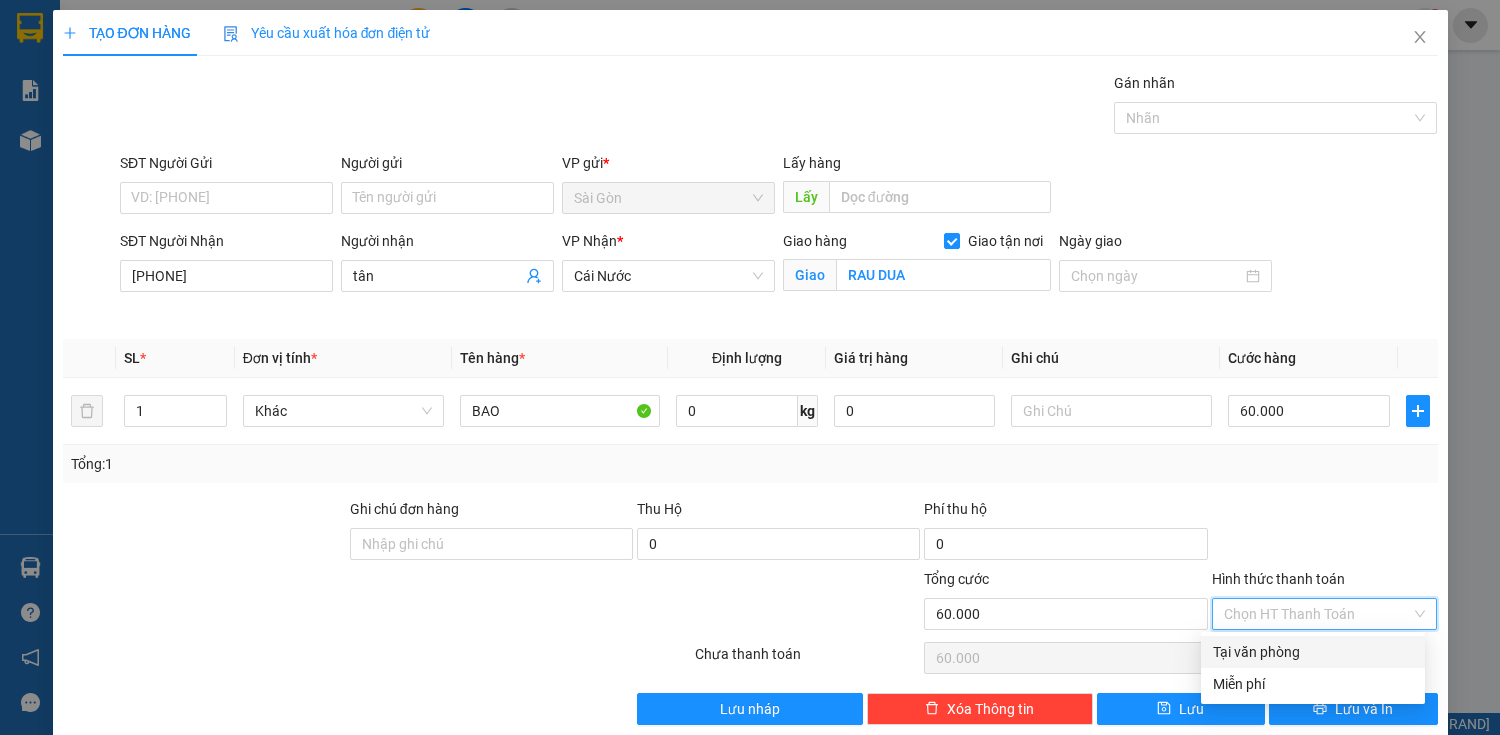 click at bounding box center (1325, 533) 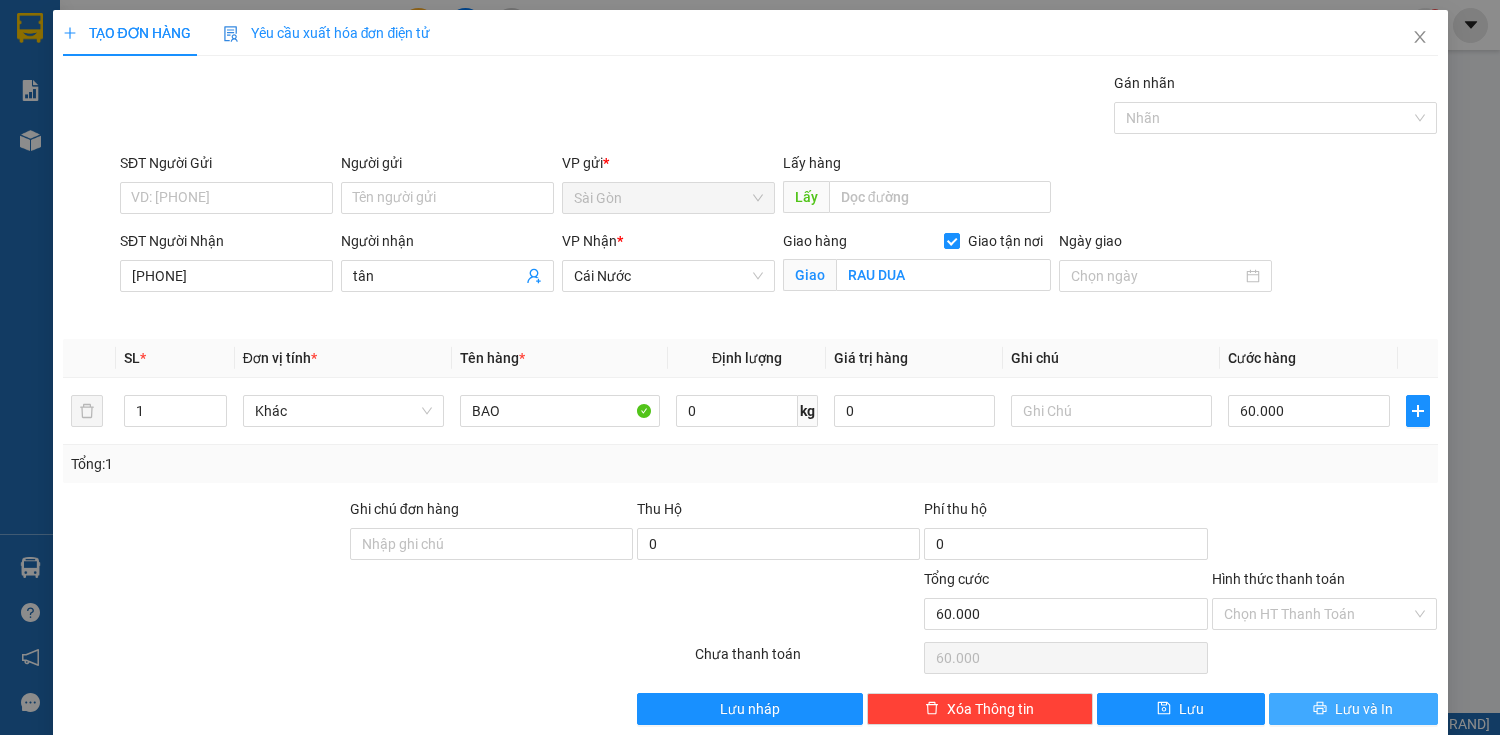click on "Lưu và In" at bounding box center (1364, 709) 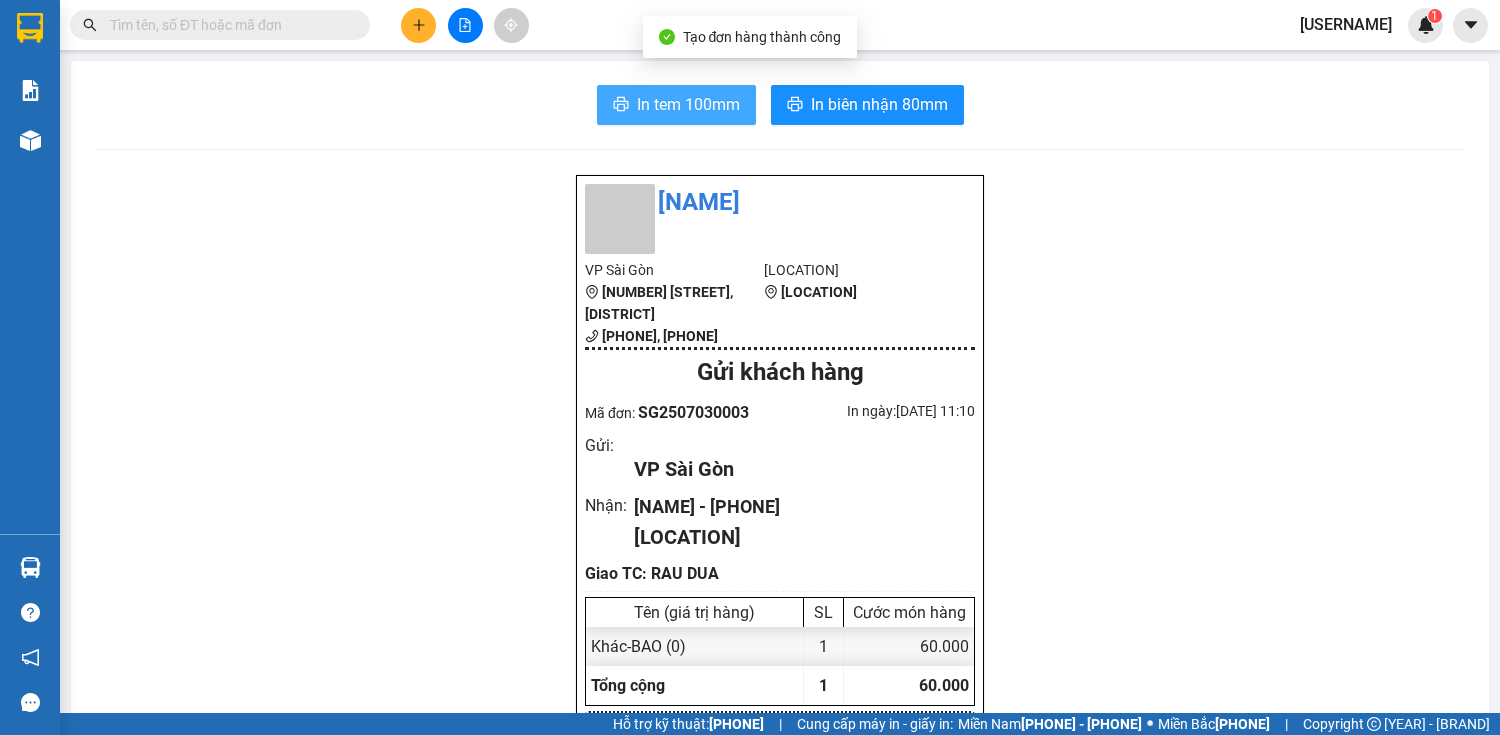 click on "In tem 100mm" at bounding box center [688, 104] 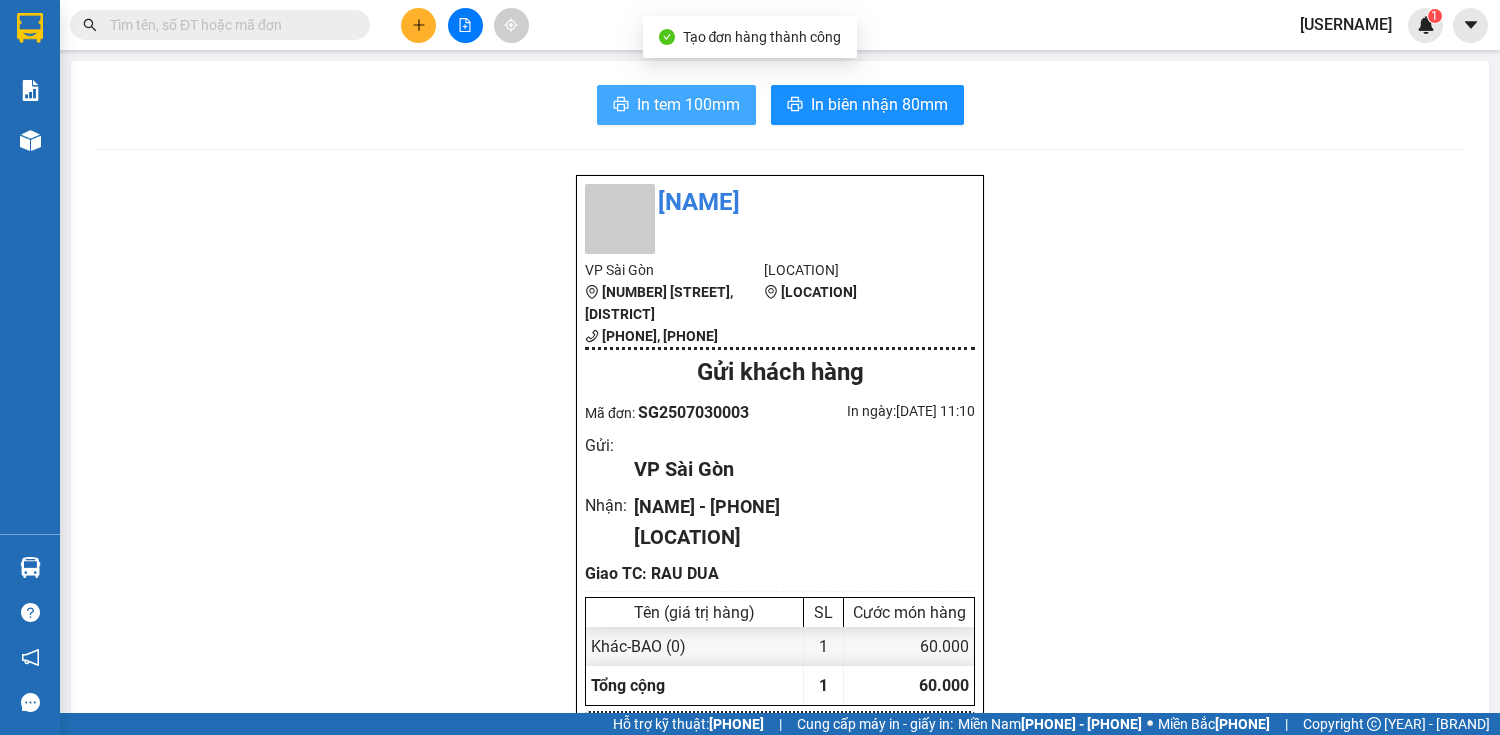 scroll, scrollTop: 0, scrollLeft: 0, axis: both 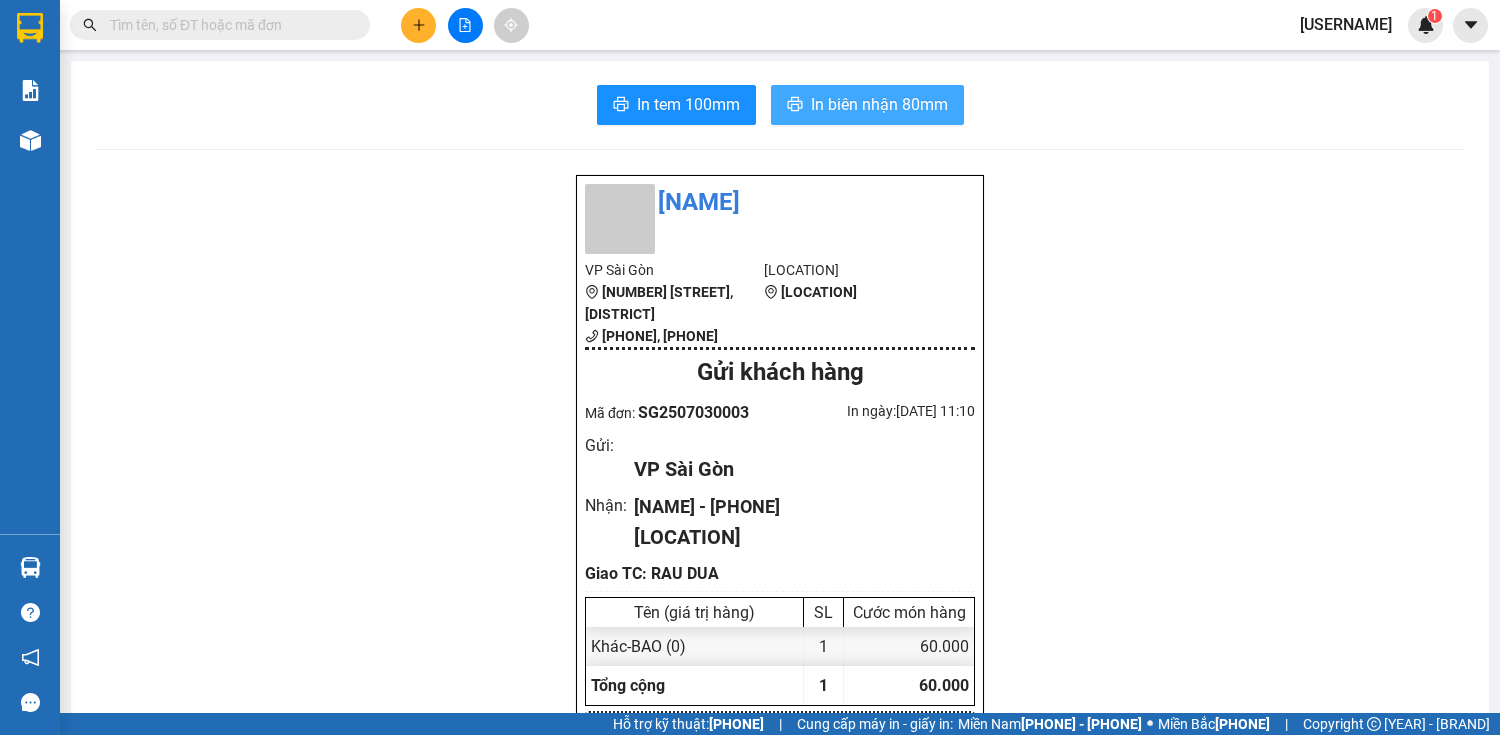 click on "In biên nhận 80mm" at bounding box center [879, 104] 